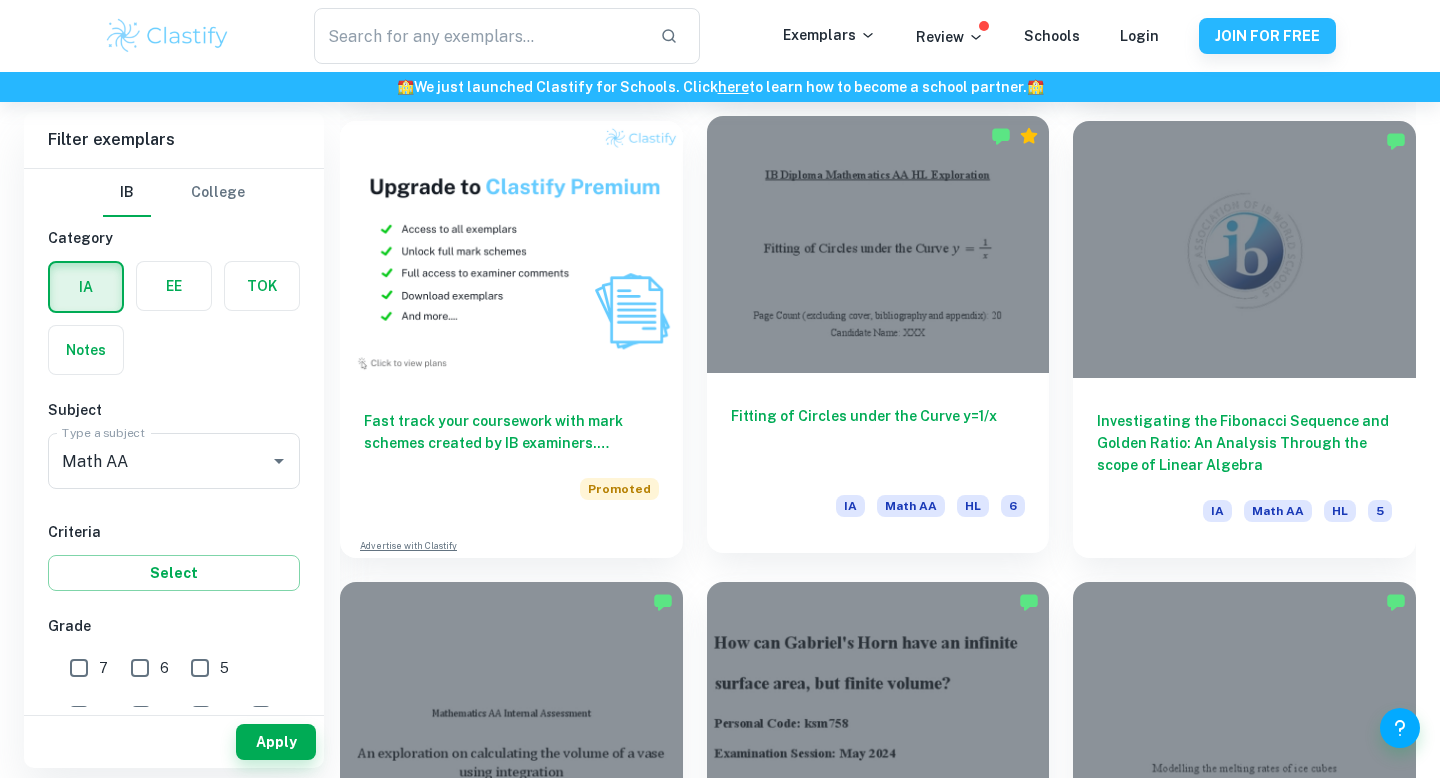scroll, scrollTop: 1482, scrollLeft: 0, axis: vertical 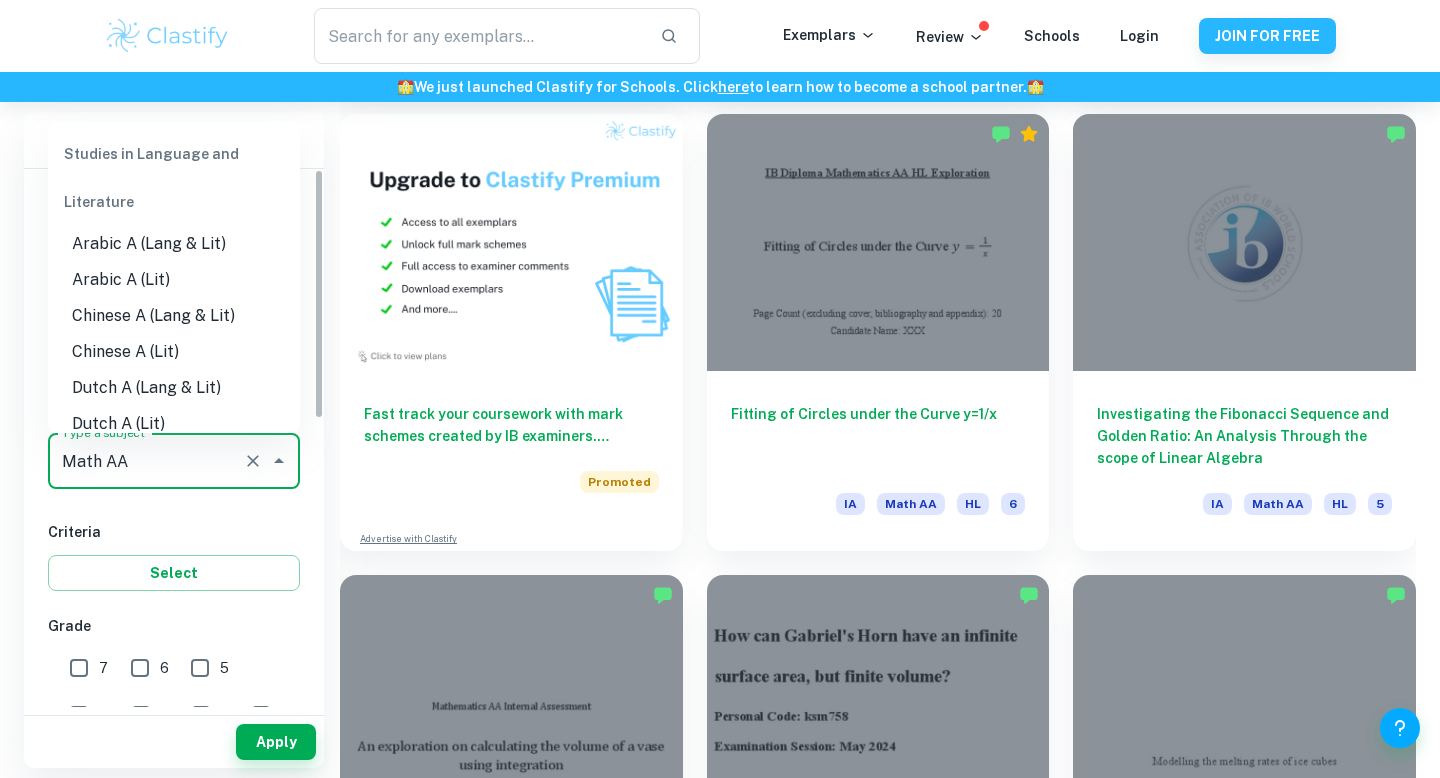 click on "Math AA" at bounding box center (146, 461) 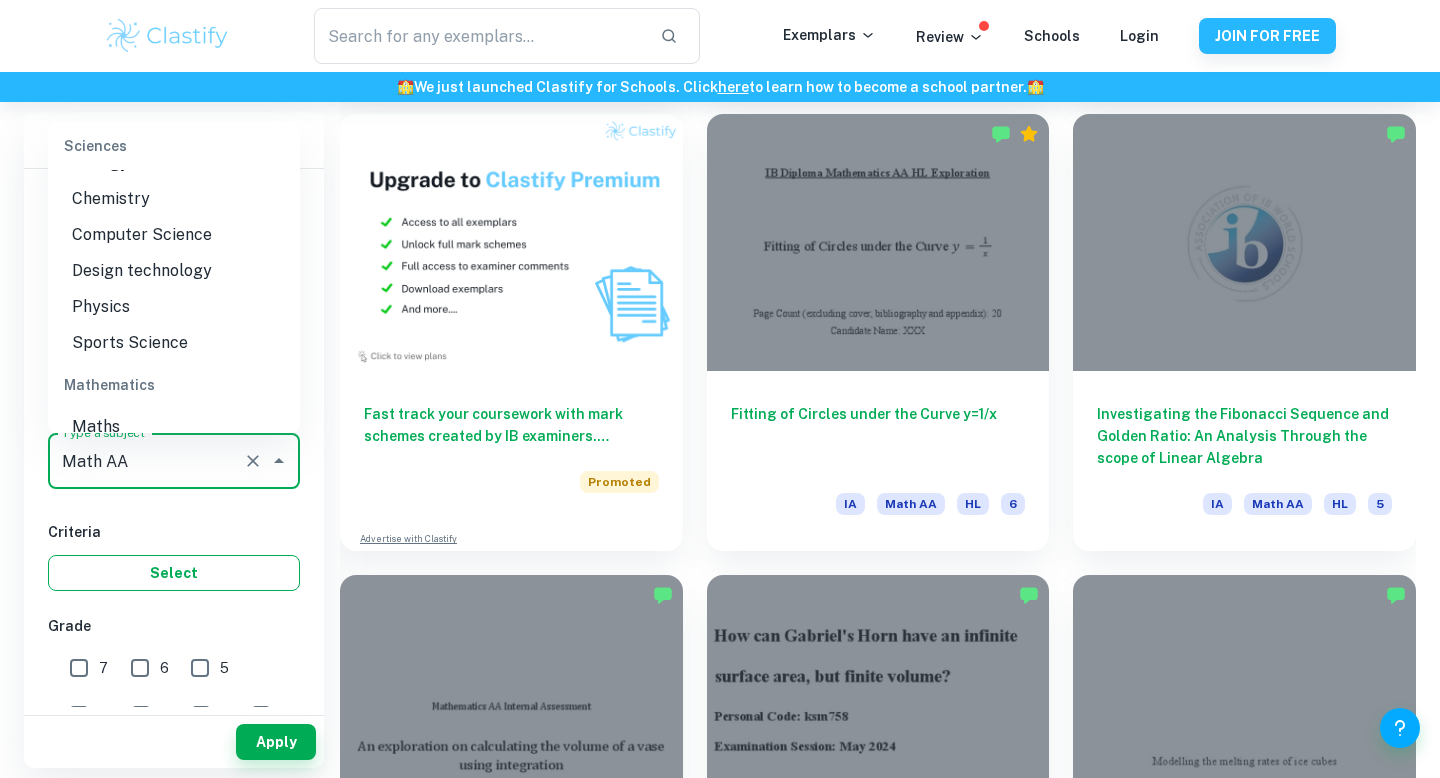 click on "Select" at bounding box center (174, 573) 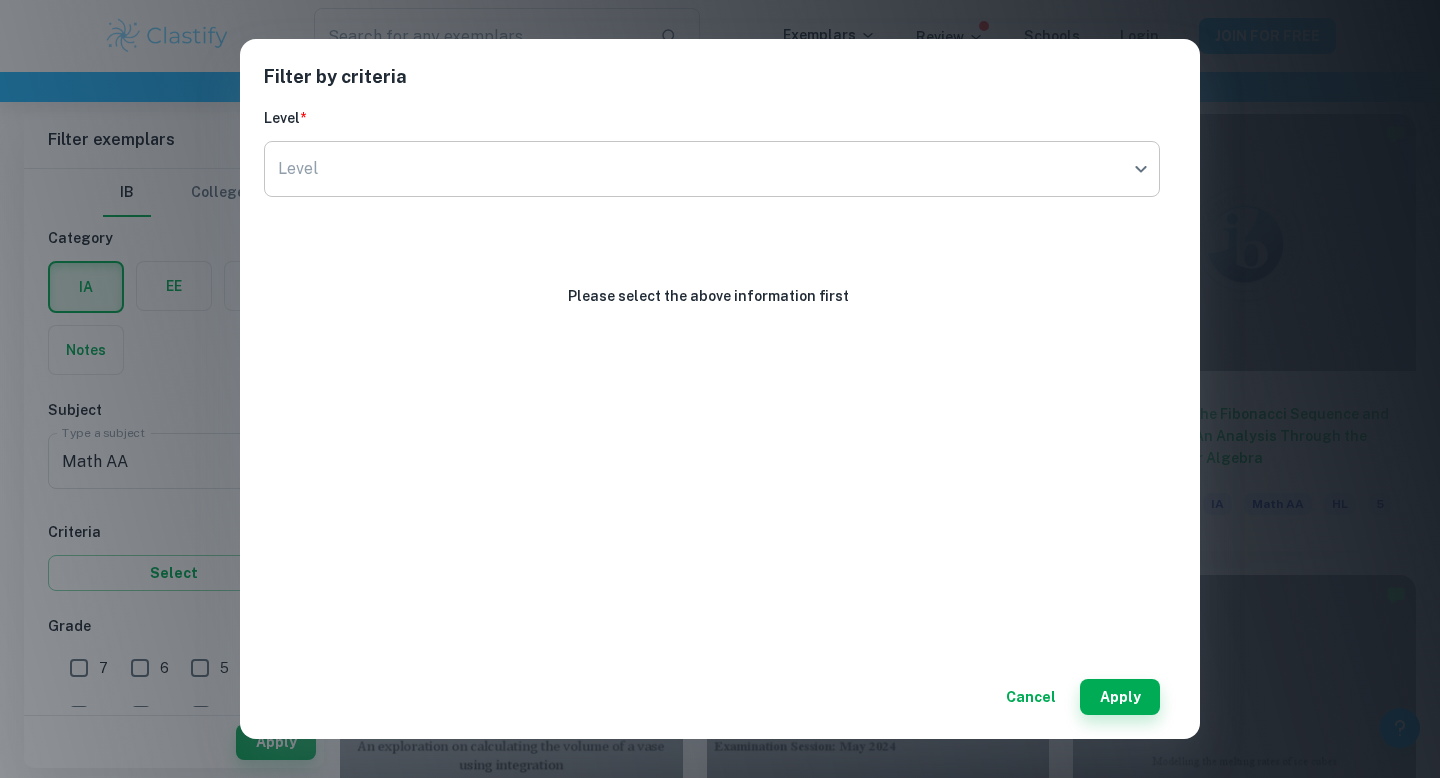 click on "We value your privacy We use cookies to enhance your browsing experience, serve personalised ads or content, and analyse our traffic. By clicking "Accept All", you consent to our use of cookies.   Cookie Policy Customise   Reject All   Accept All   Customise Consent Preferences   We use cookies to help you navigate efficiently and perform certain functions. You will find detailed information about all cookies under each consent category below. The cookies that are categorised as "Necessary" are stored on your browser as they are essential for enabling the basic functionalities of the site. ...  Show more For more information on how Google's third-party cookies operate and handle your data, see:   Google Privacy Policy Necessary Always Active Necessary cookies are required to enable the basic features of this site, such as providing secure log-in or adjusting your consent preferences. These cookies do not store any personally identifiable data. Functional Analytics Performance Advertisement Uncategorised" at bounding box center (720, -991) 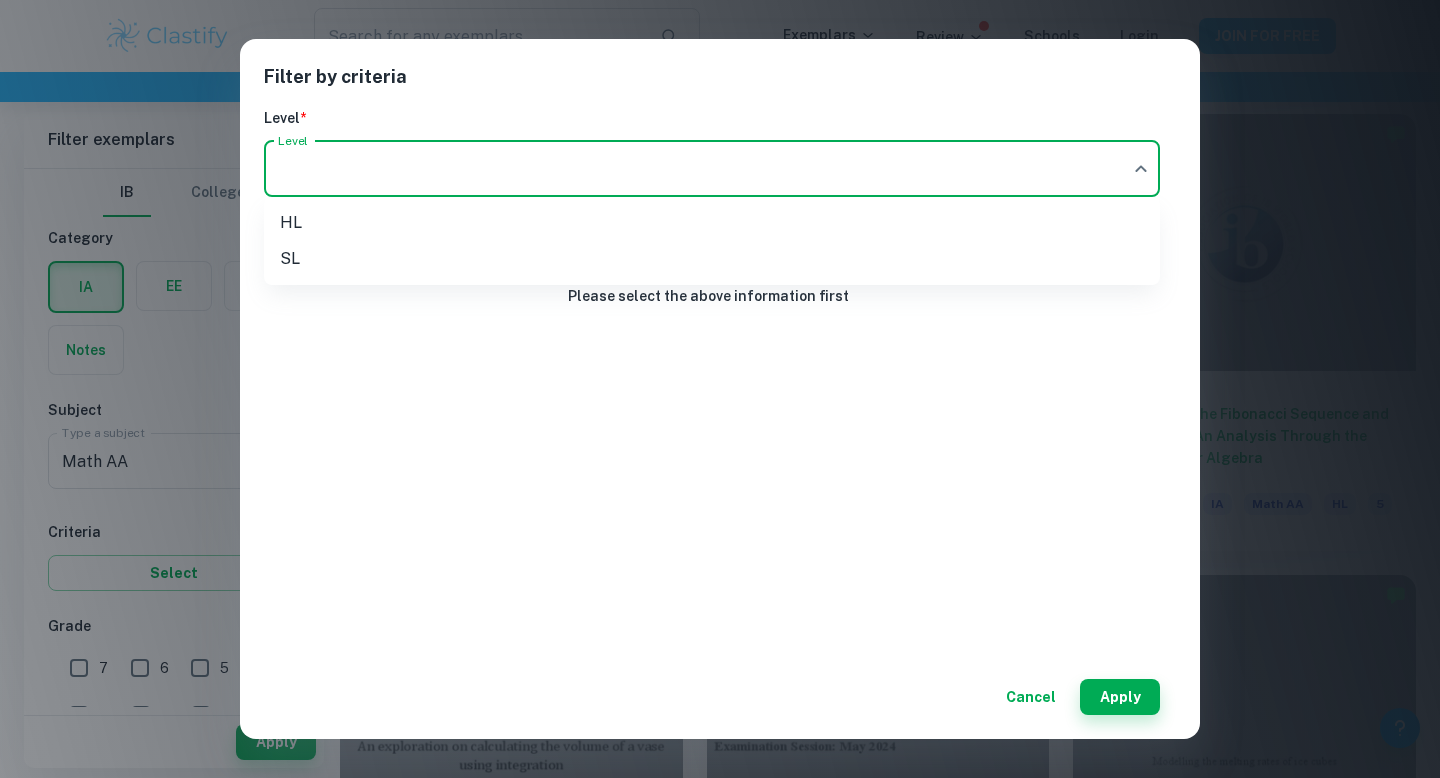 click on "SL" at bounding box center (712, 259) 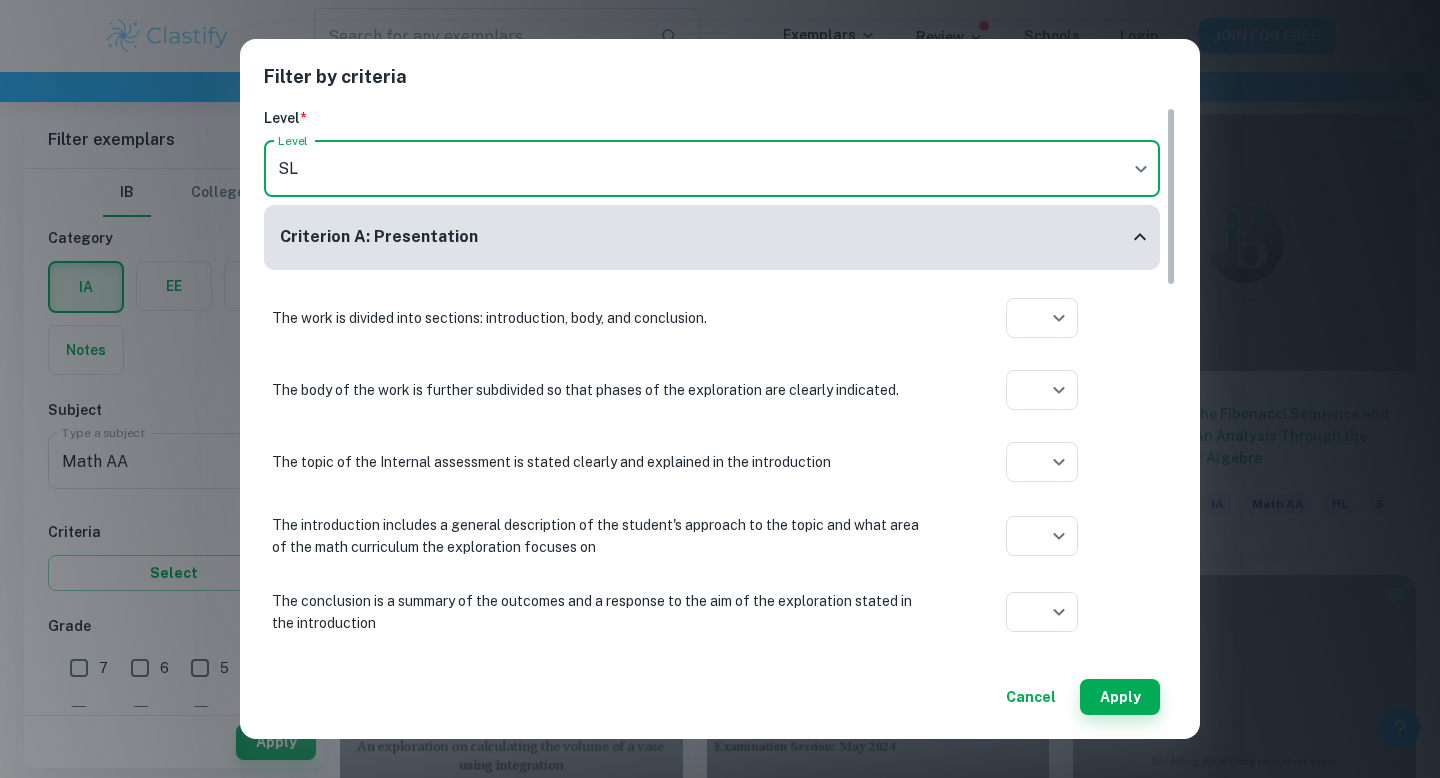 click on "Cancel Apply" at bounding box center (720, 689) 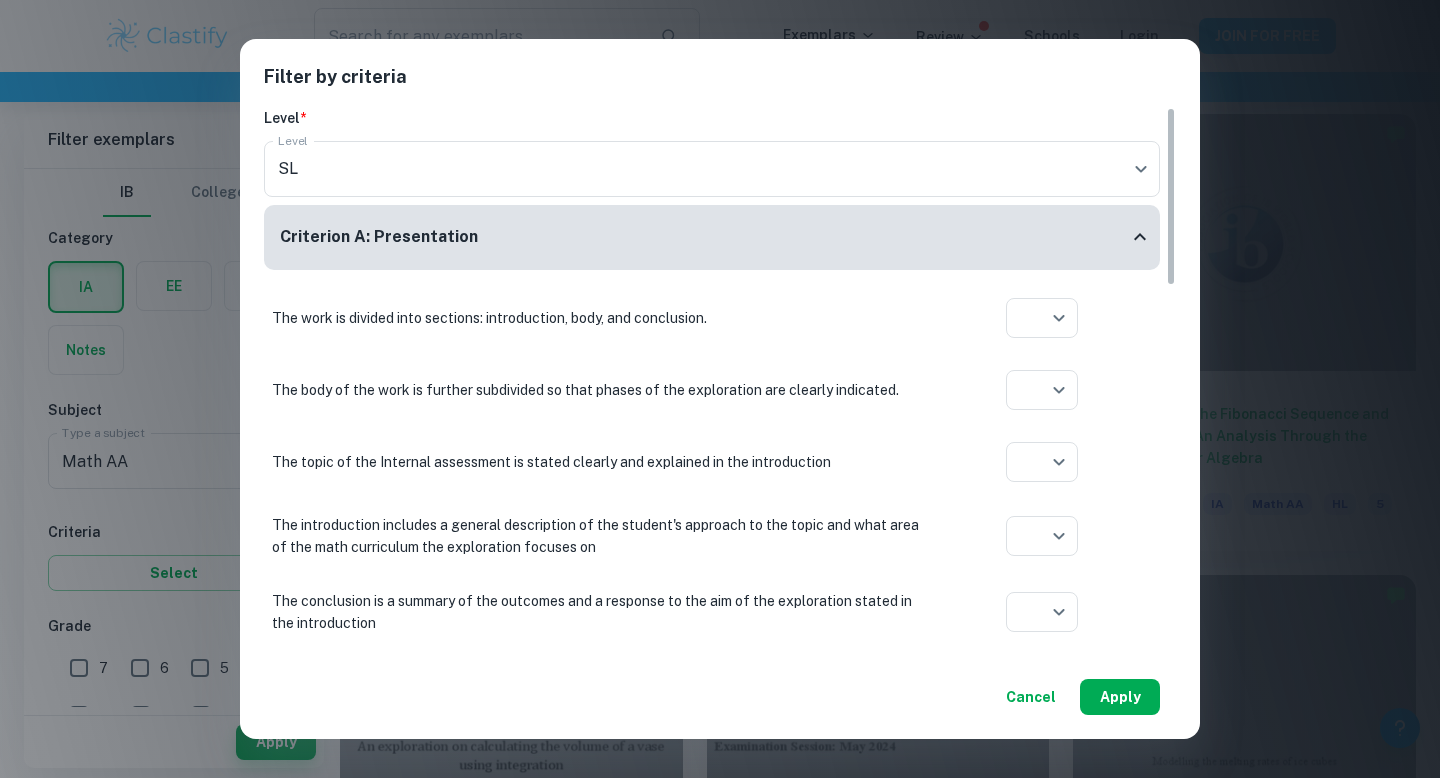 click on "Apply" at bounding box center [1120, 697] 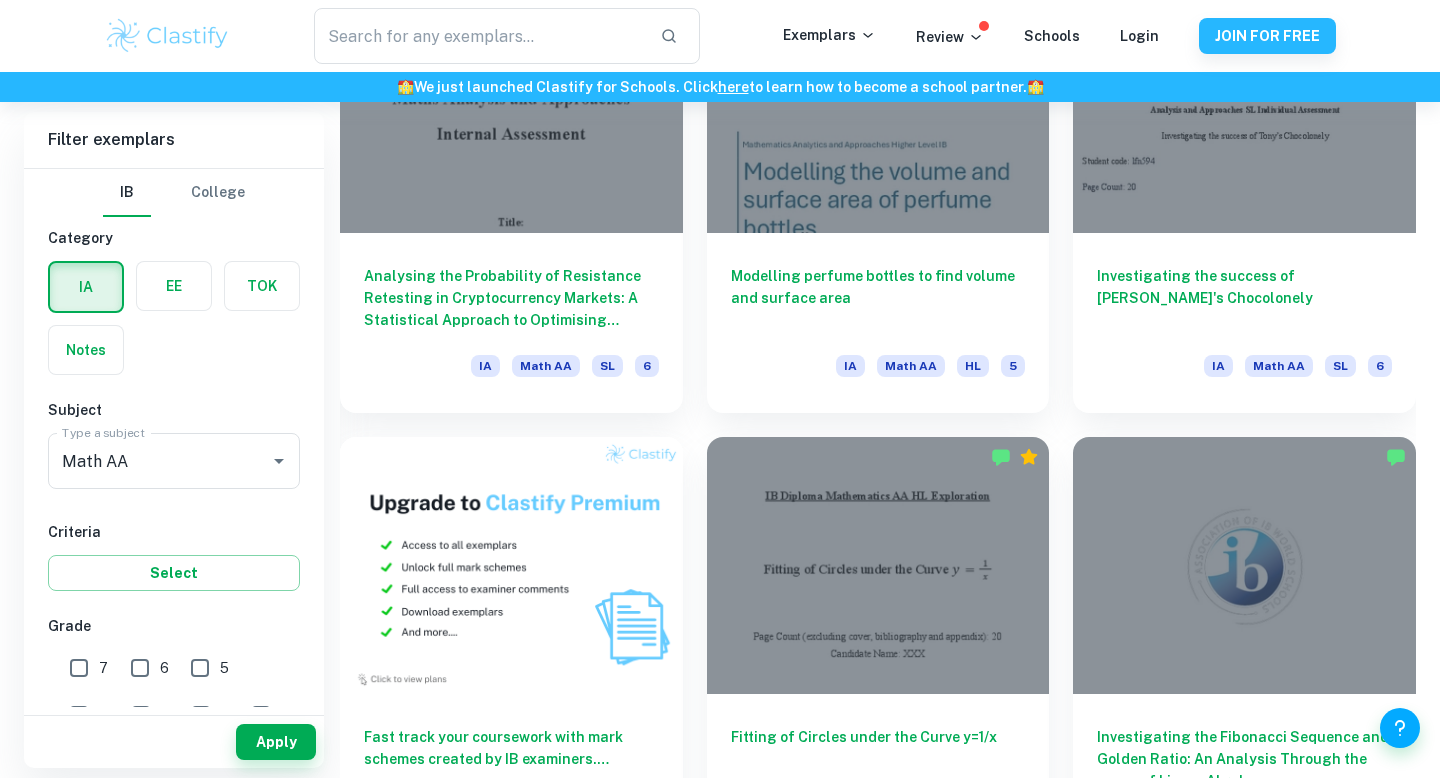 scroll, scrollTop: 1157, scrollLeft: 0, axis: vertical 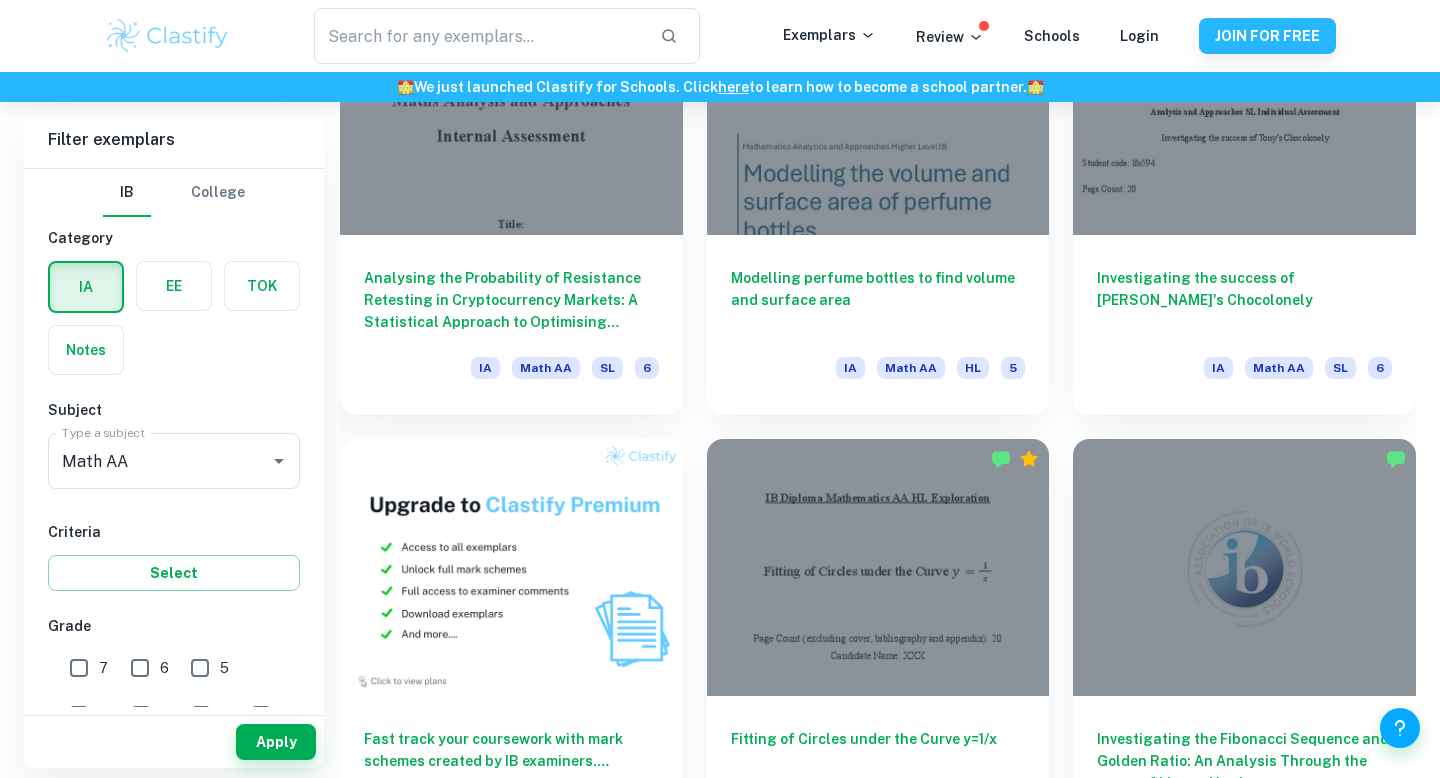 type 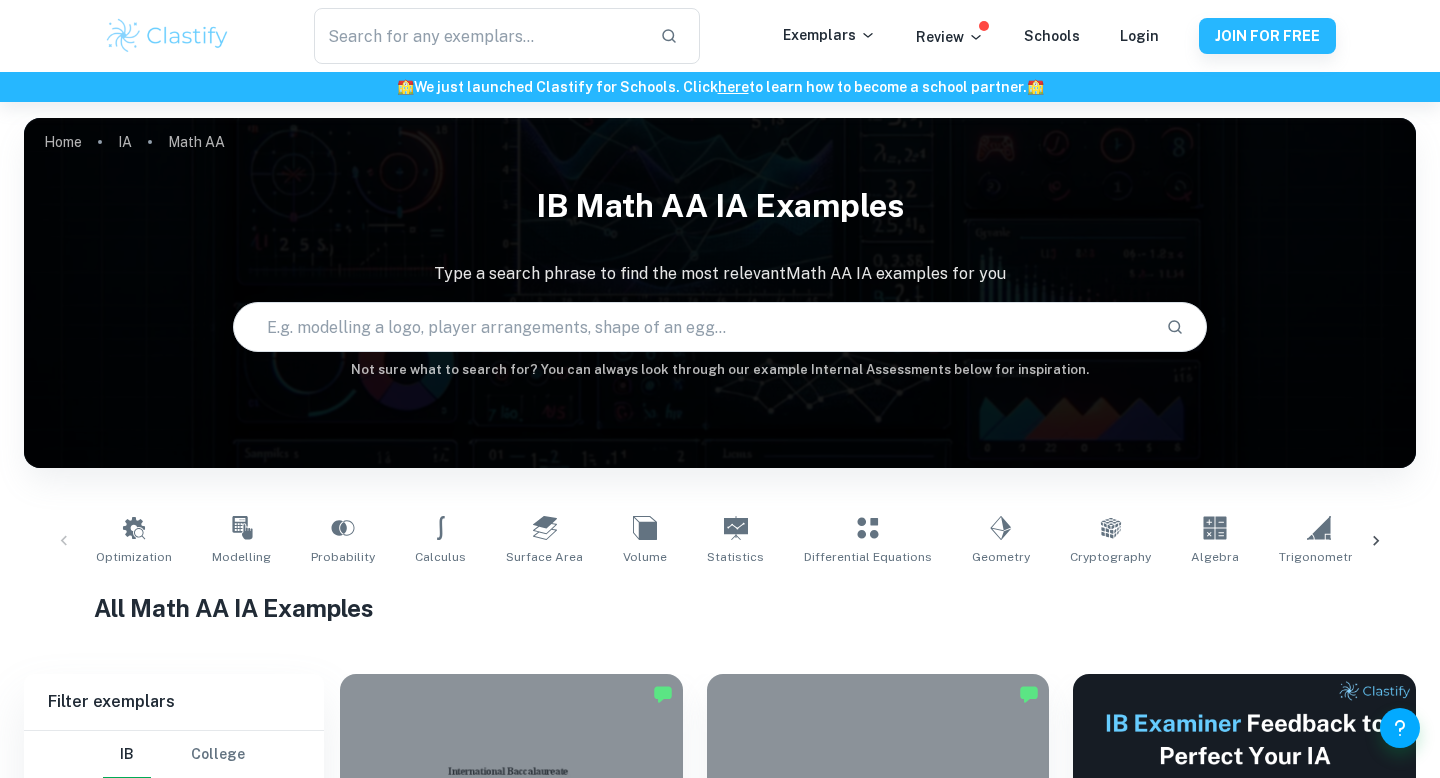 scroll, scrollTop: 55, scrollLeft: 0, axis: vertical 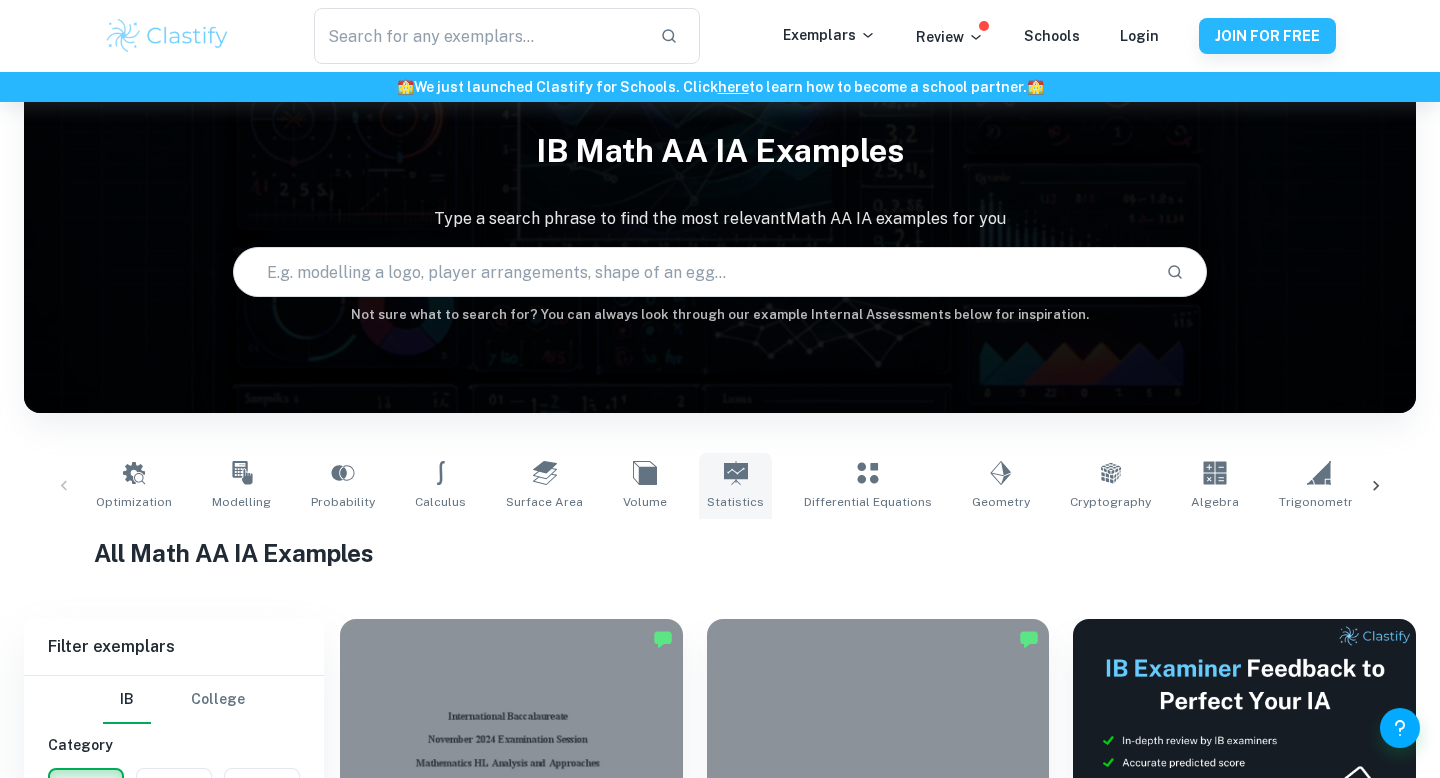 click on "Statistics" at bounding box center [735, 502] 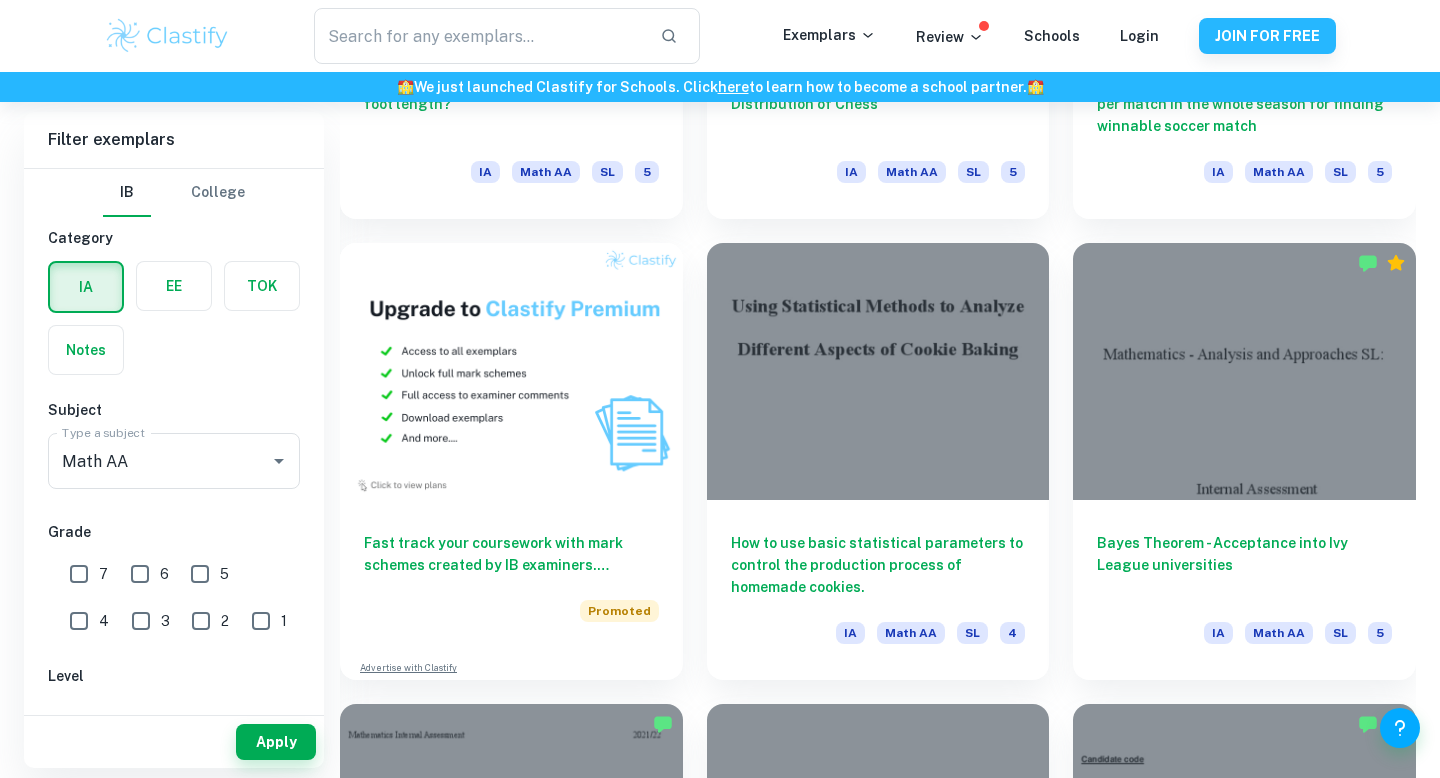 scroll, scrollTop: 1352, scrollLeft: 0, axis: vertical 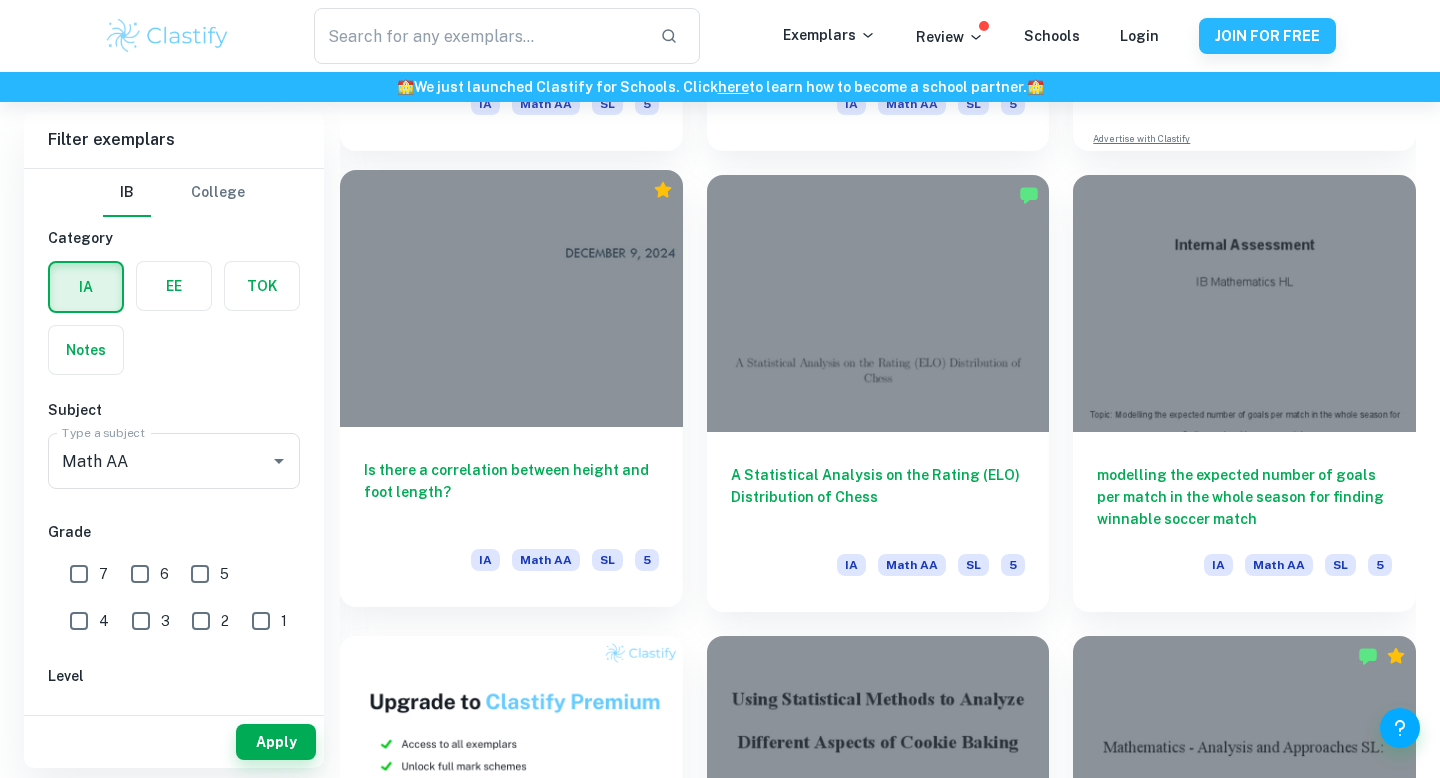 click on "Is there a correlation between height and foot length?" at bounding box center [511, 492] 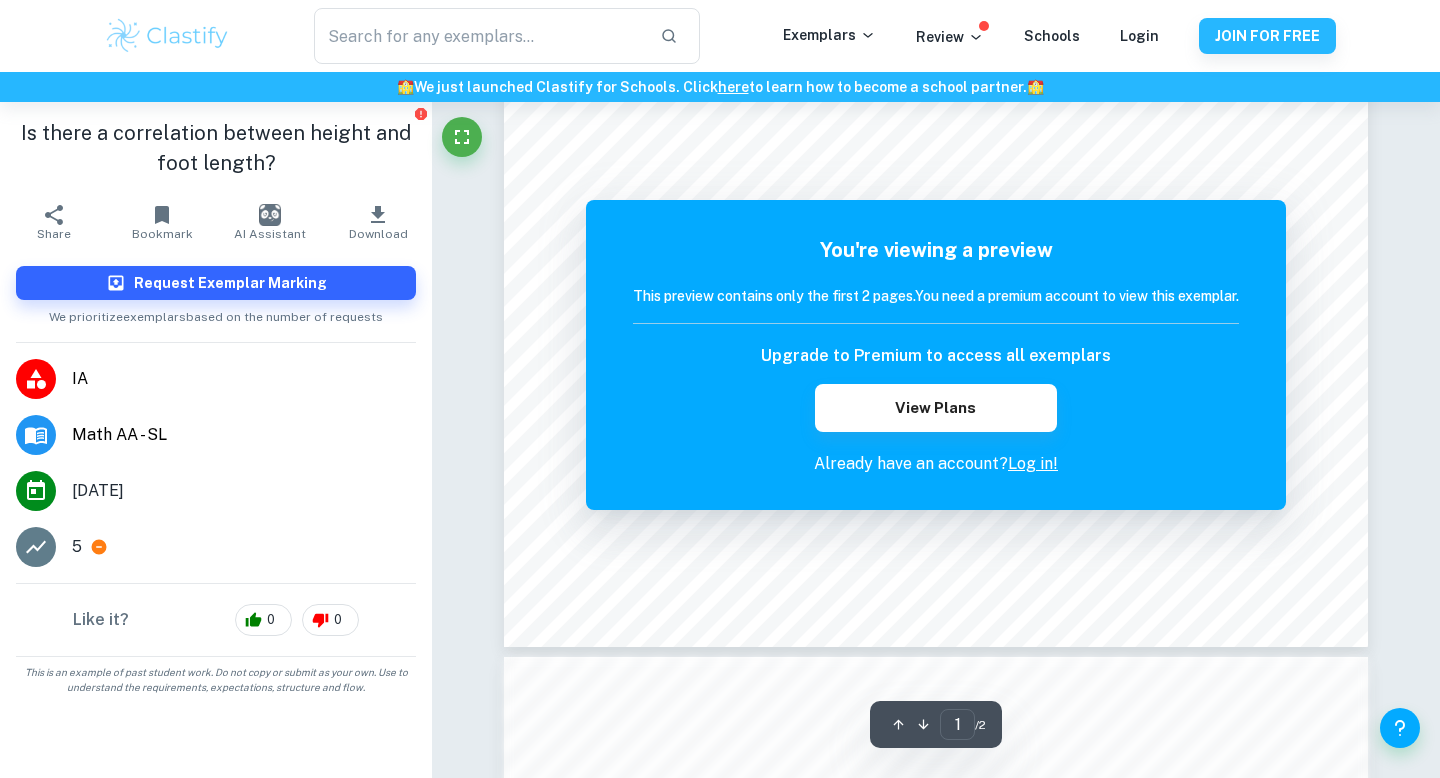scroll, scrollTop: 764, scrollLeft: 0, axis: vertical 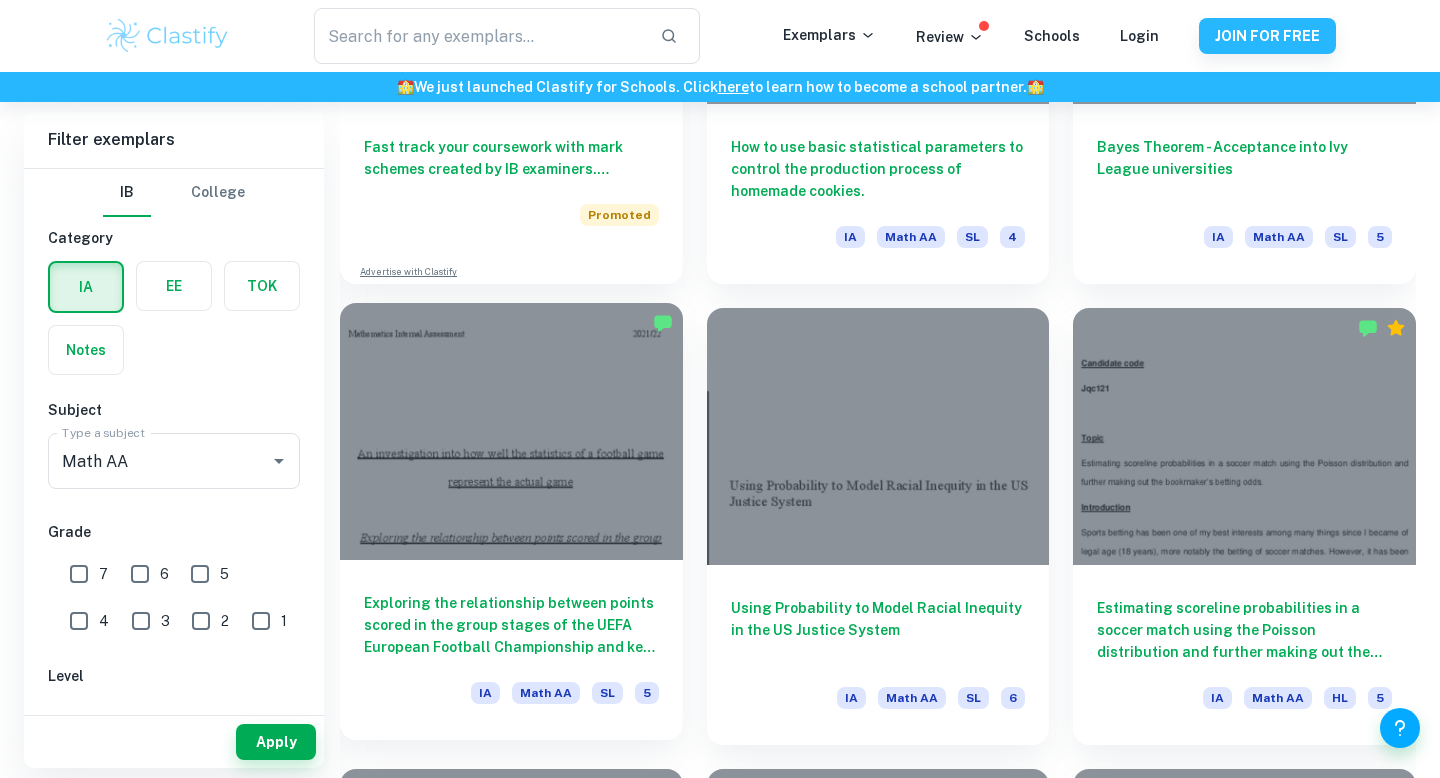 click on "Exploring the relationship between points scored in the group stages of the UEFA European Football Championship and key statistics of a football game" at bounding box center [511, 625] 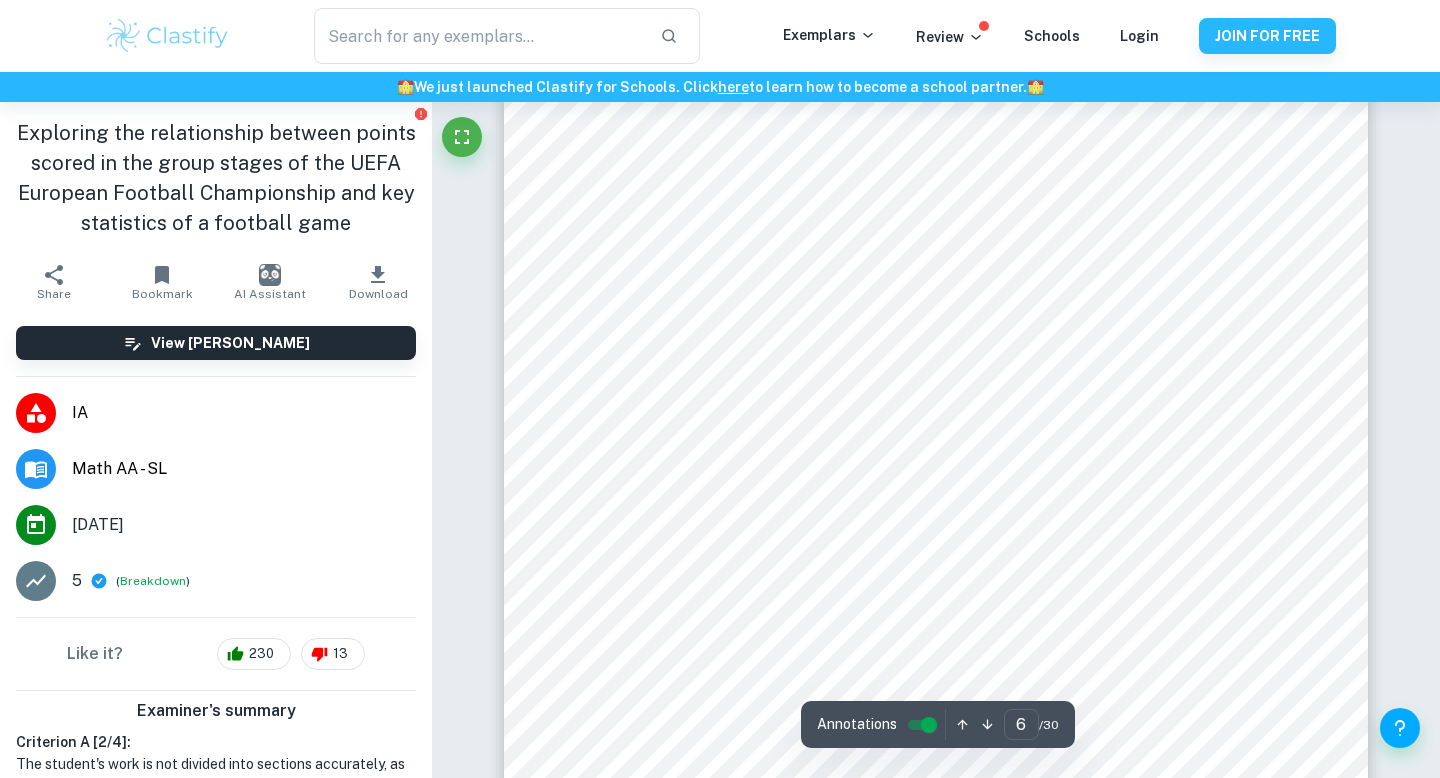 scroll, scrollTop: 6672, scrollLeft: 0, axis: vertical 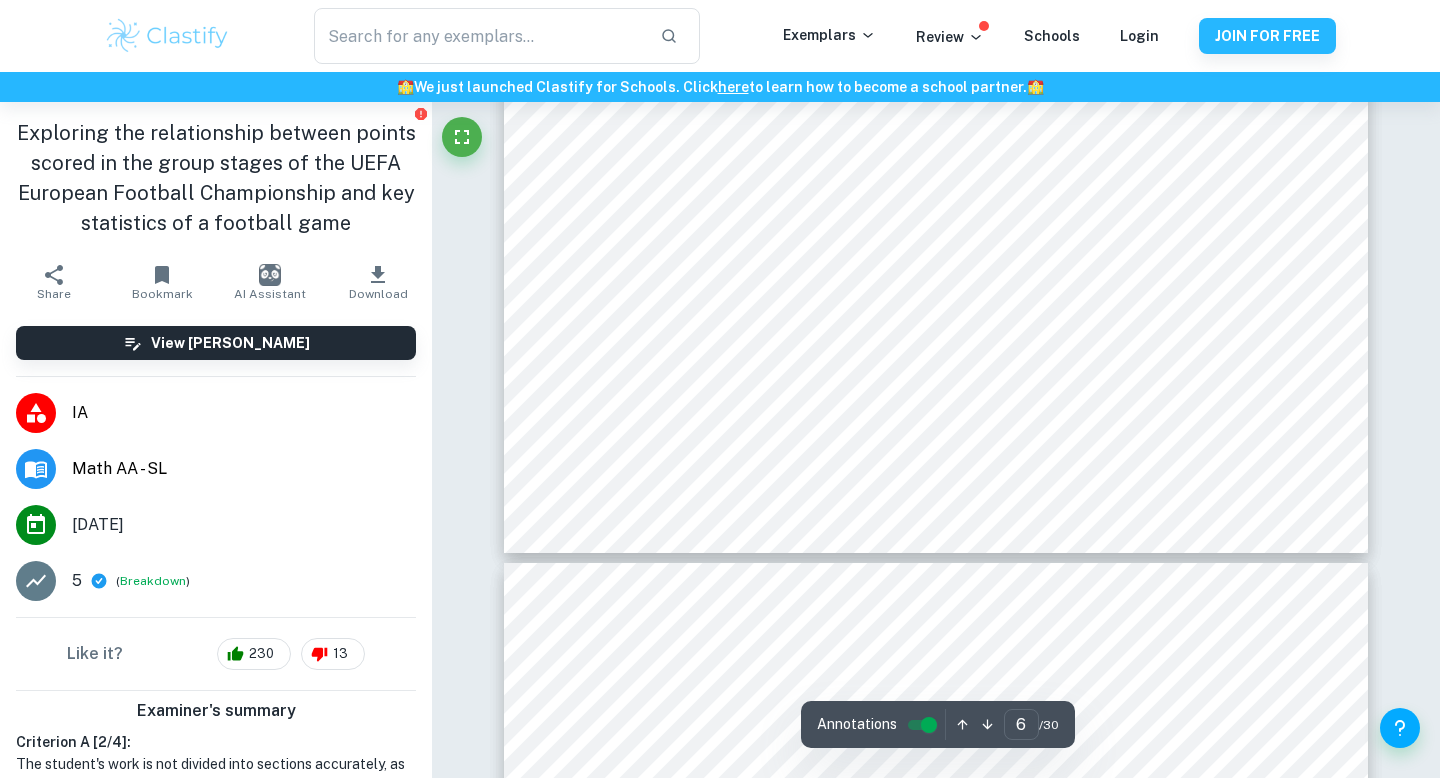type on "7" 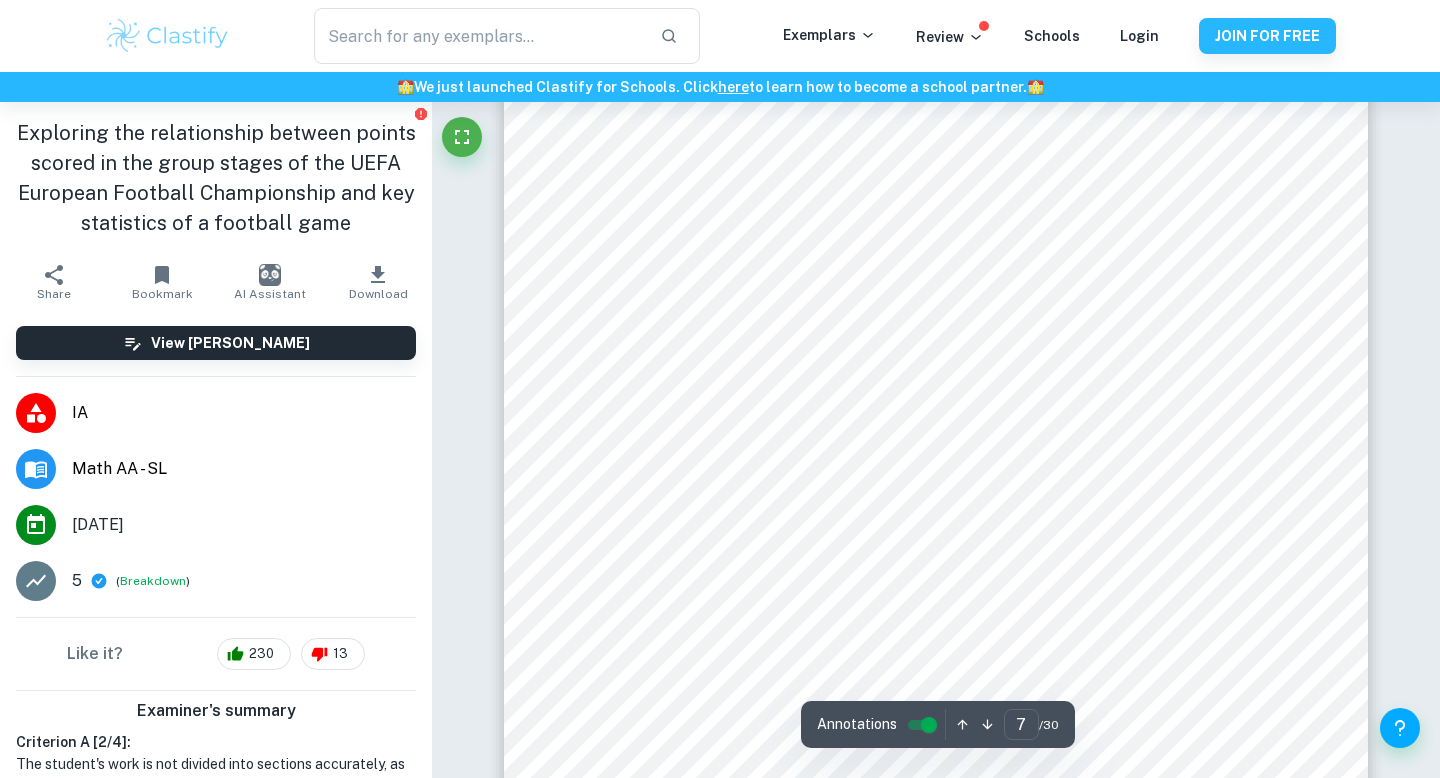 scroll, scrollTop: 7870, scrollLeft: 0, axis: vertical 